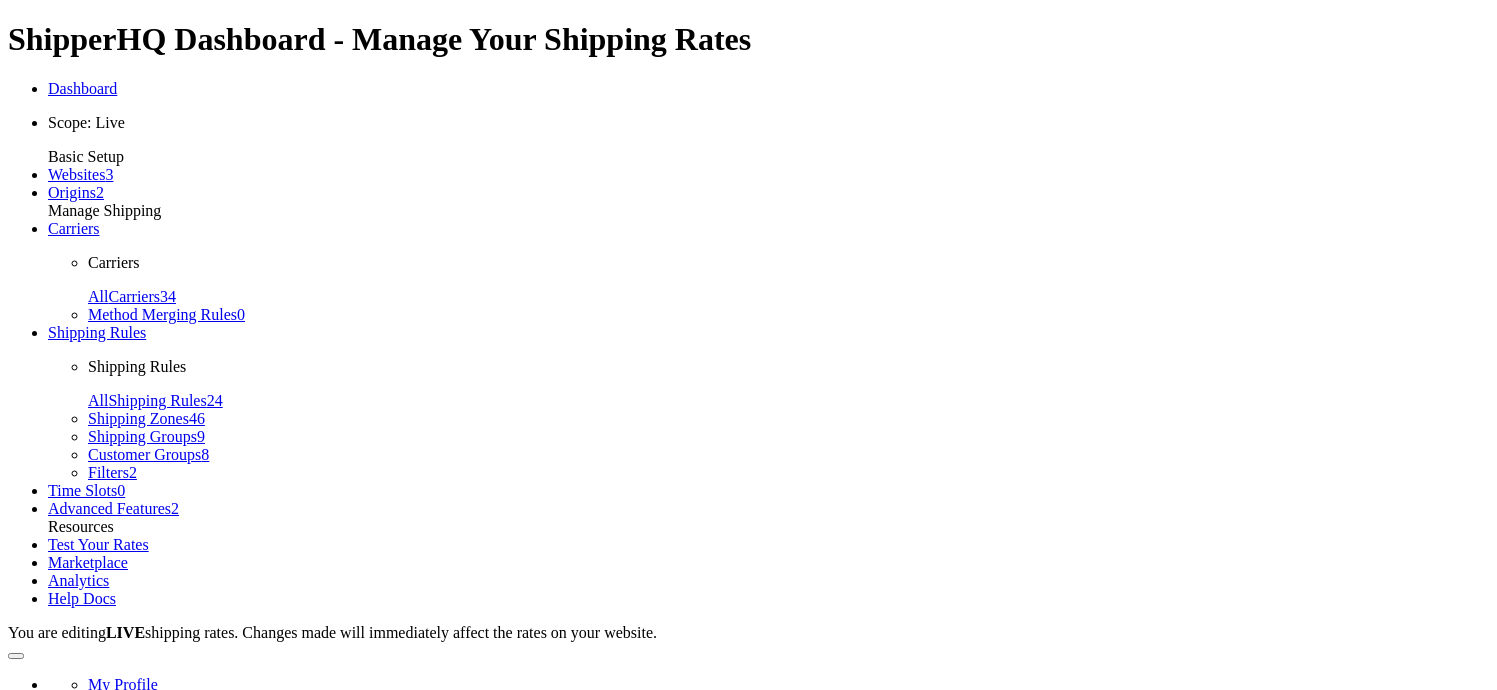 scroll, scrollTop: 0, scrollLeft: 0, axis: both 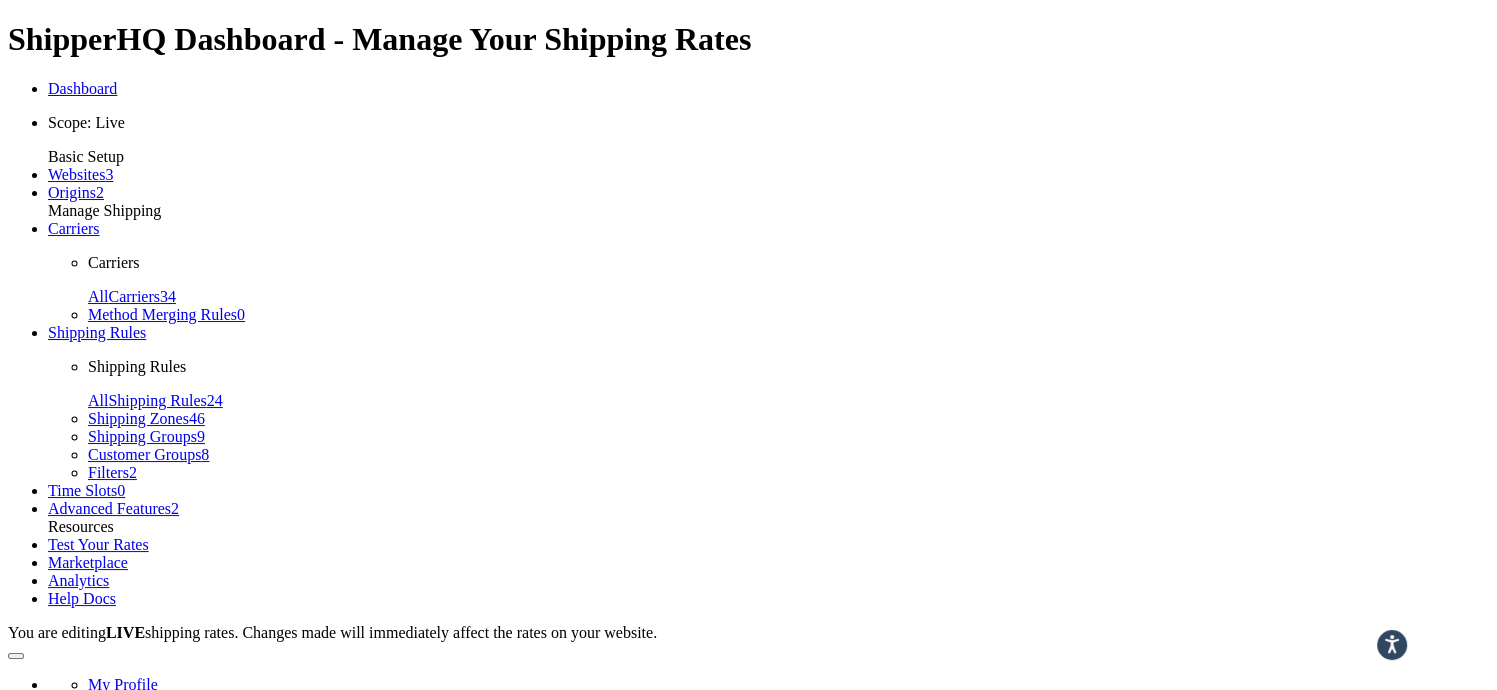 click on "Carriers" at bounding box center [74, 228] 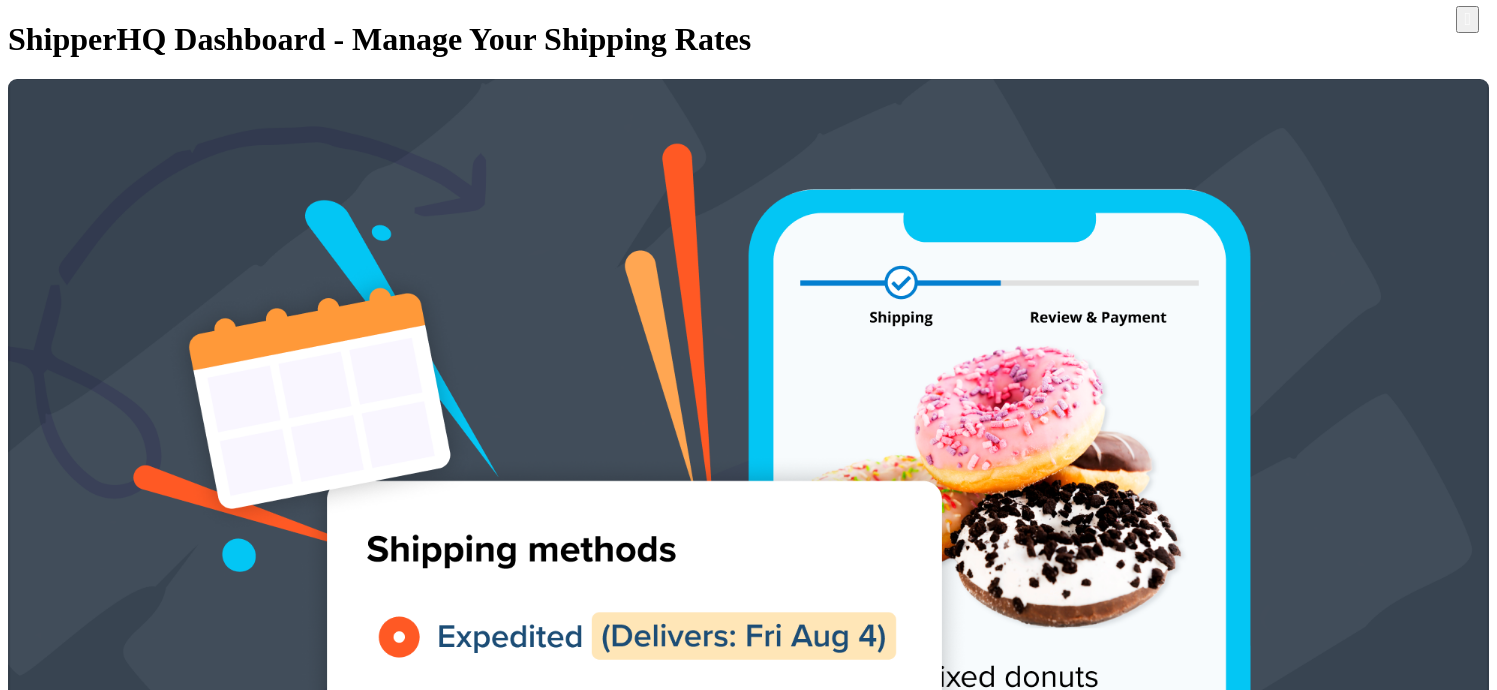 scroll, scrollTop: 0, scrollLeft: 0, axis: both 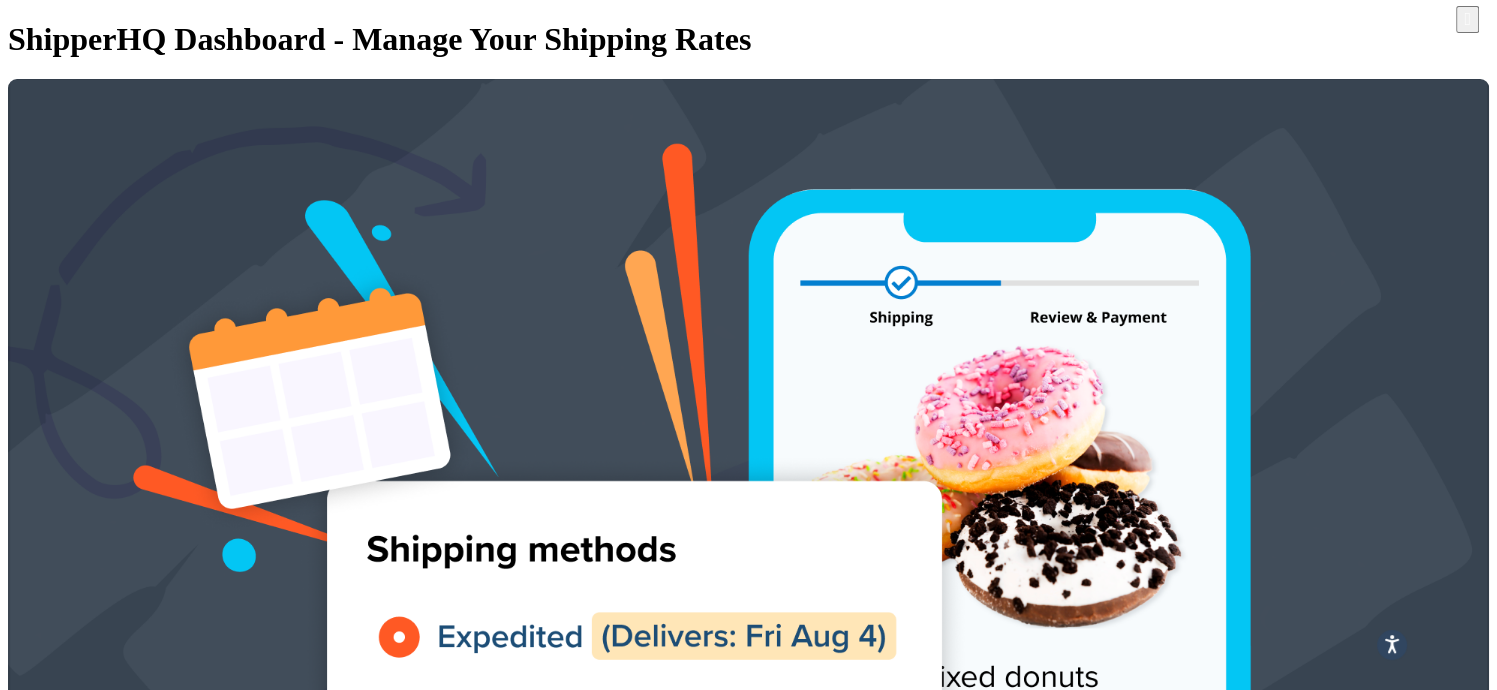 click at bounding box center [274, 6188] 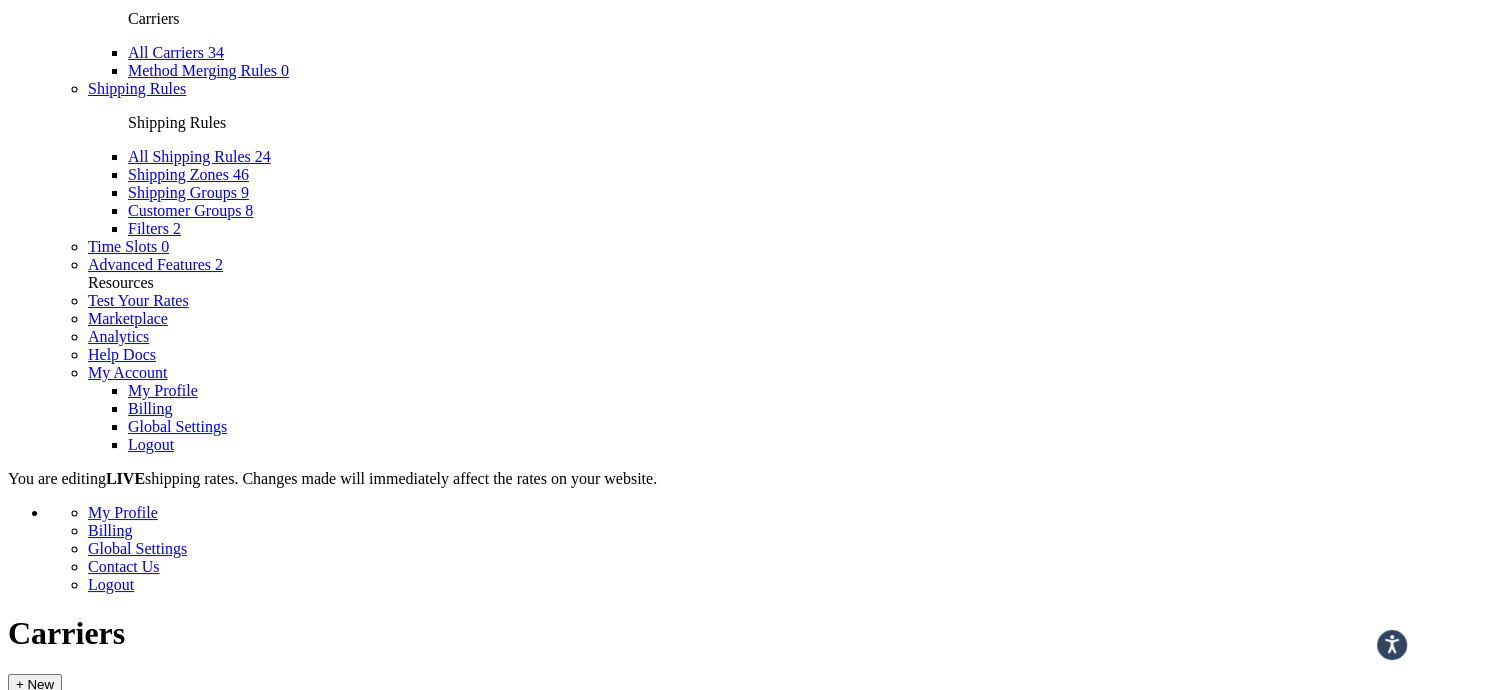 scroll, scrollTop: 1300, scrollLeft: 0, axis: vertical 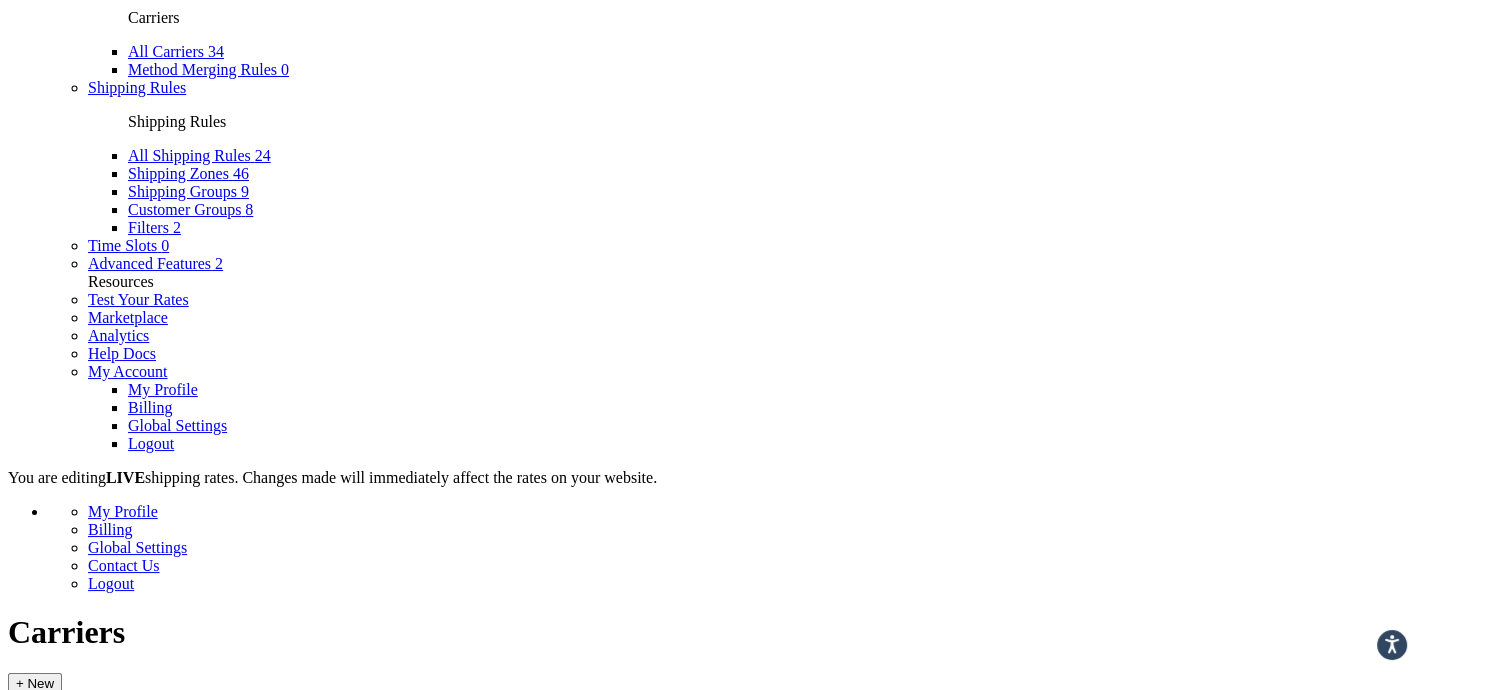 click on "DPD-ND" at bounding box center (274, 2689) 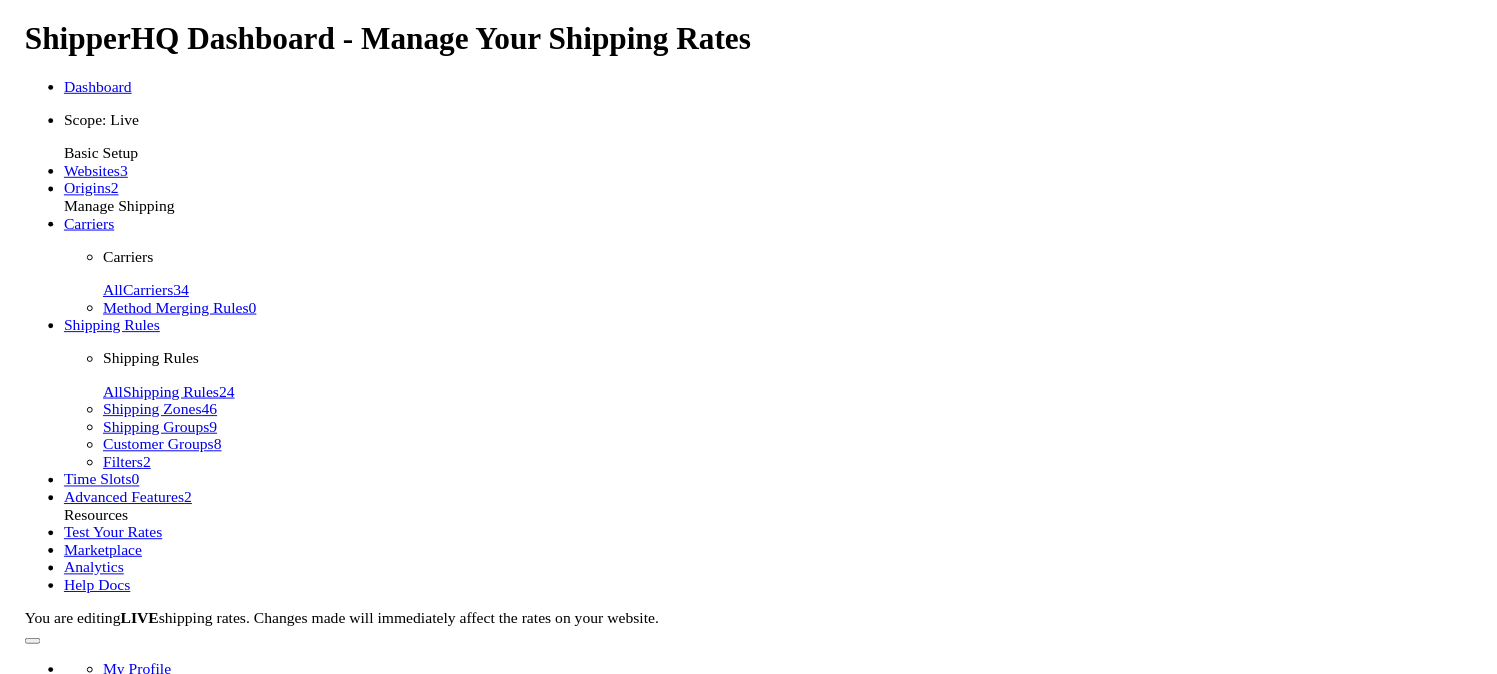 scroll, scrollTop: 0, scrollLeft: 0, axis: both 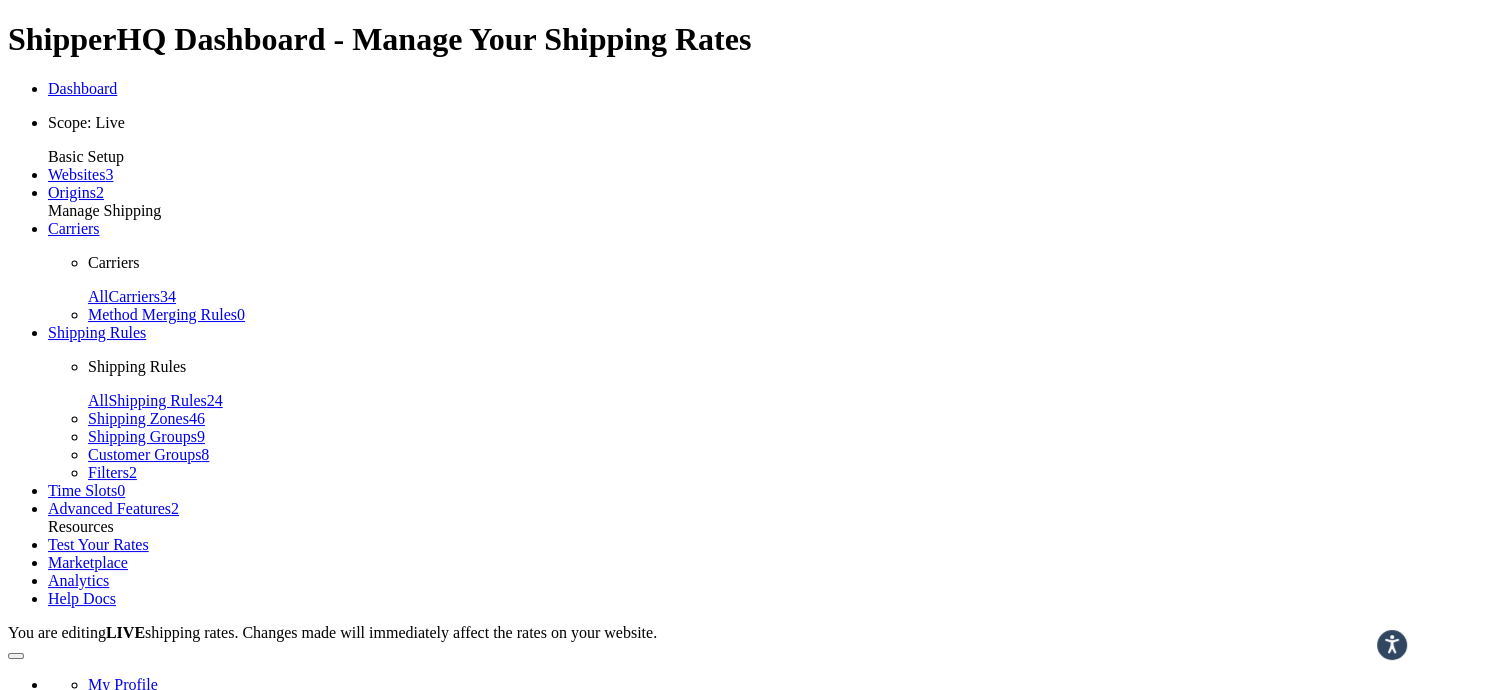 click on "Methods" at bounding box center (216, 960) 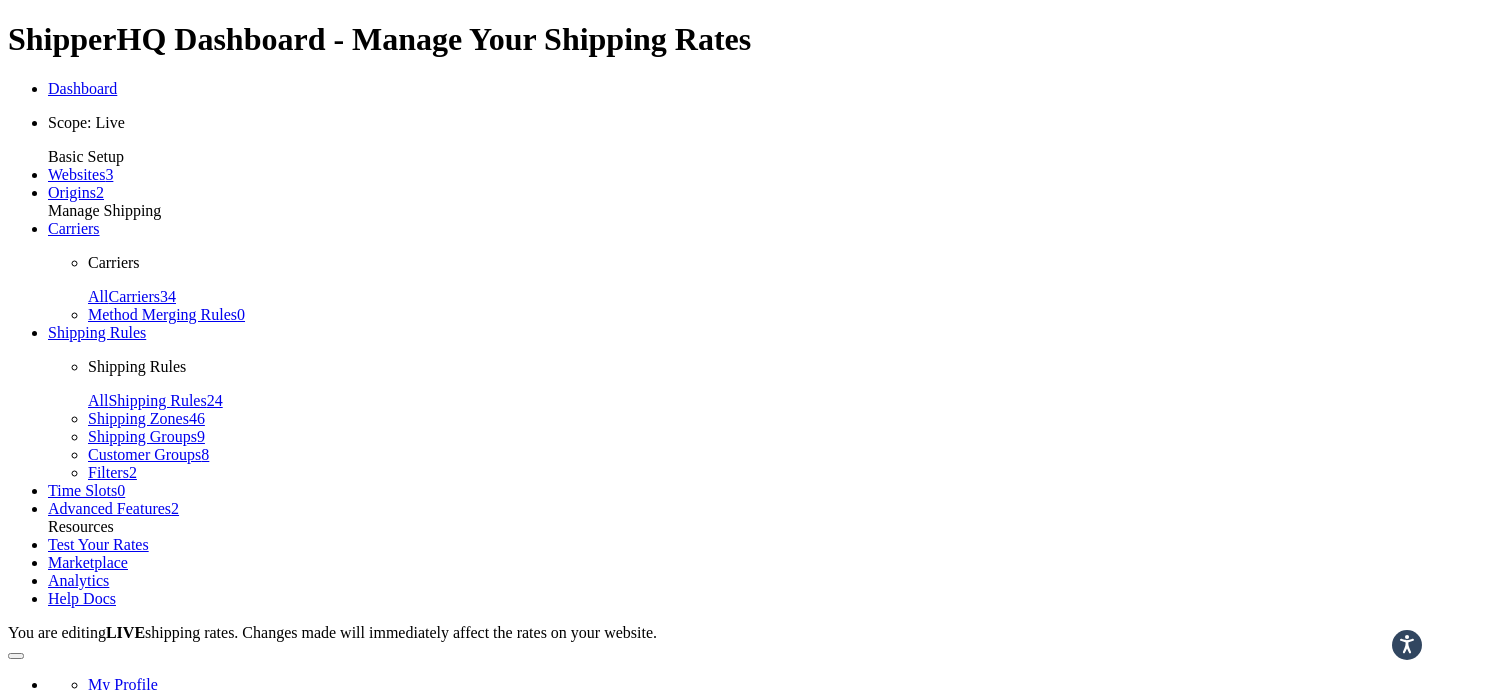 click on "*Next Day not guaranteed during VAT Free Promotions* Orders must be placed before 5pm Monday to Thursday for Next Day delivery. Delivery lead times for items sent direct from the supplier are against each item. Excludes weekends & furniture." at bounding box center [96, 1550] 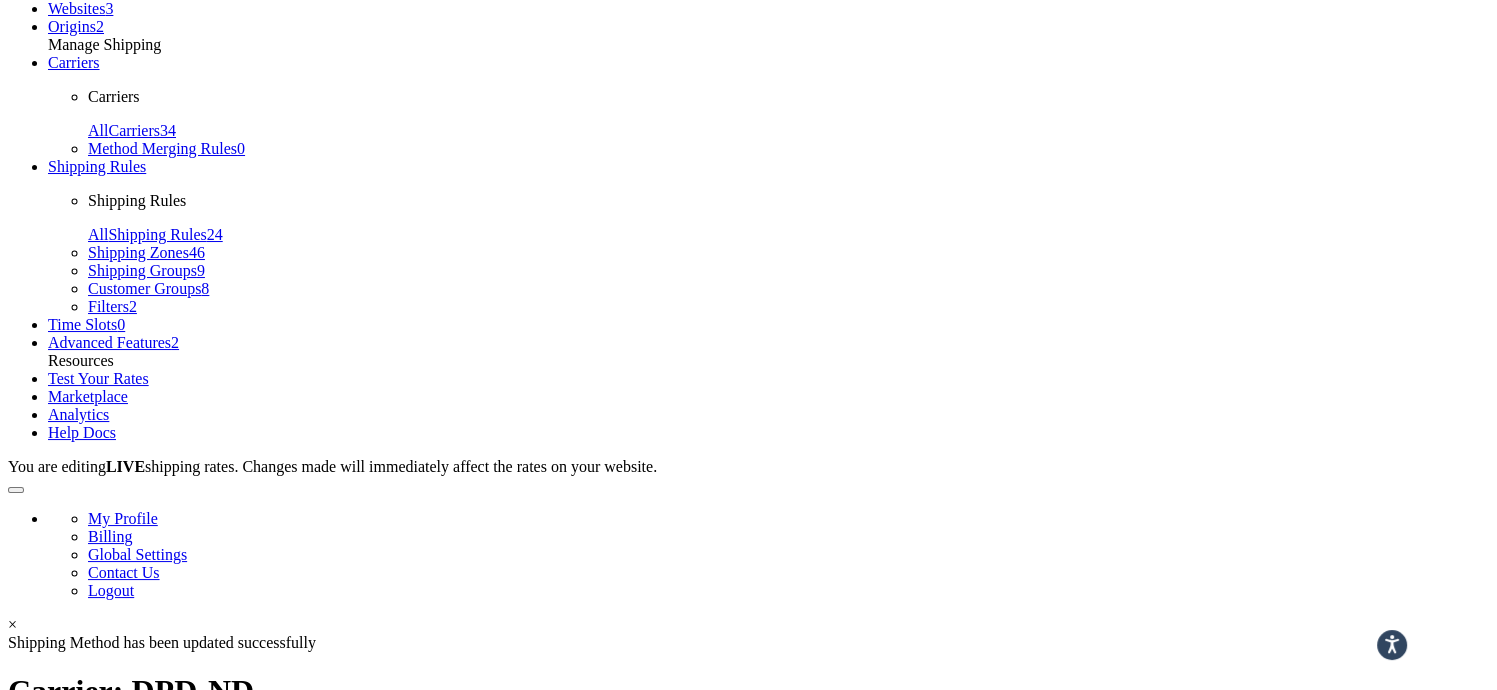 scroll, scrollTop: 298, scrollLeft: 0, axis: vertical 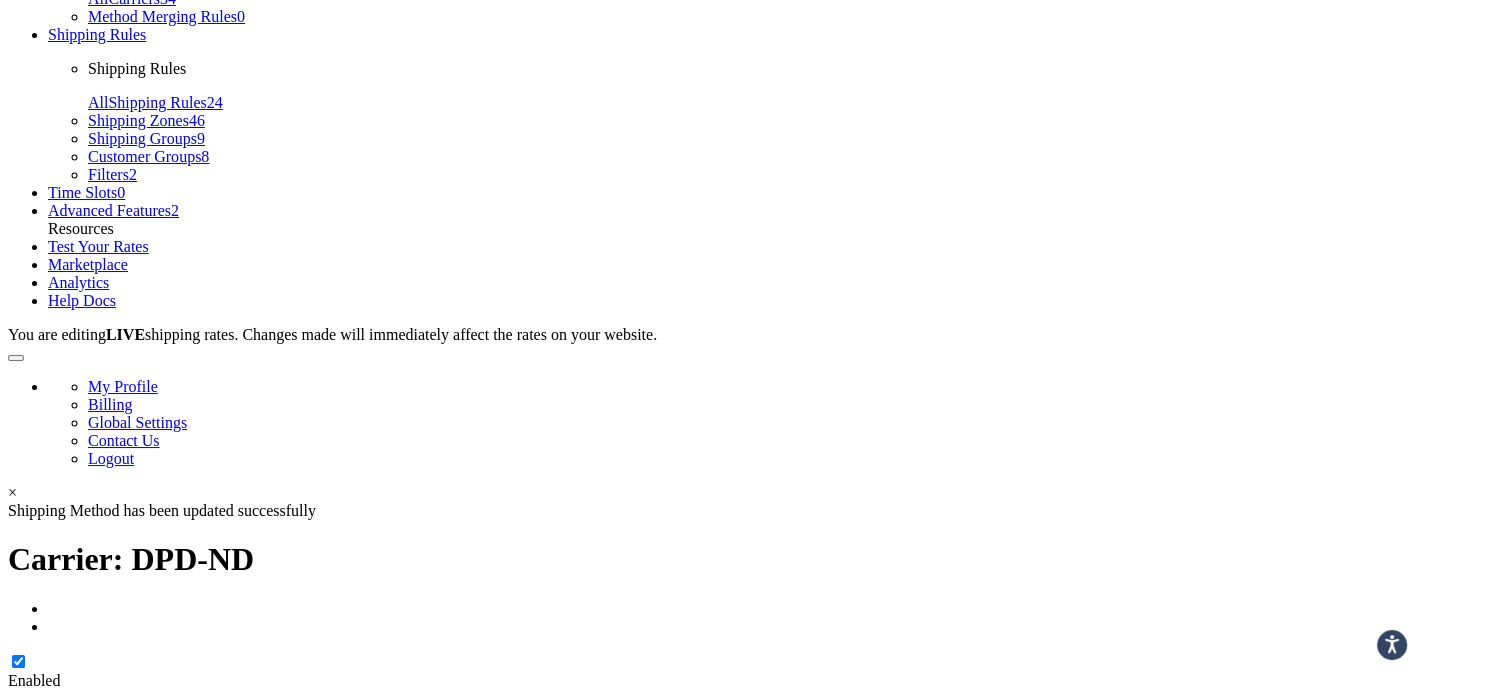 click on "Save" at bounding box center (31, 1131) 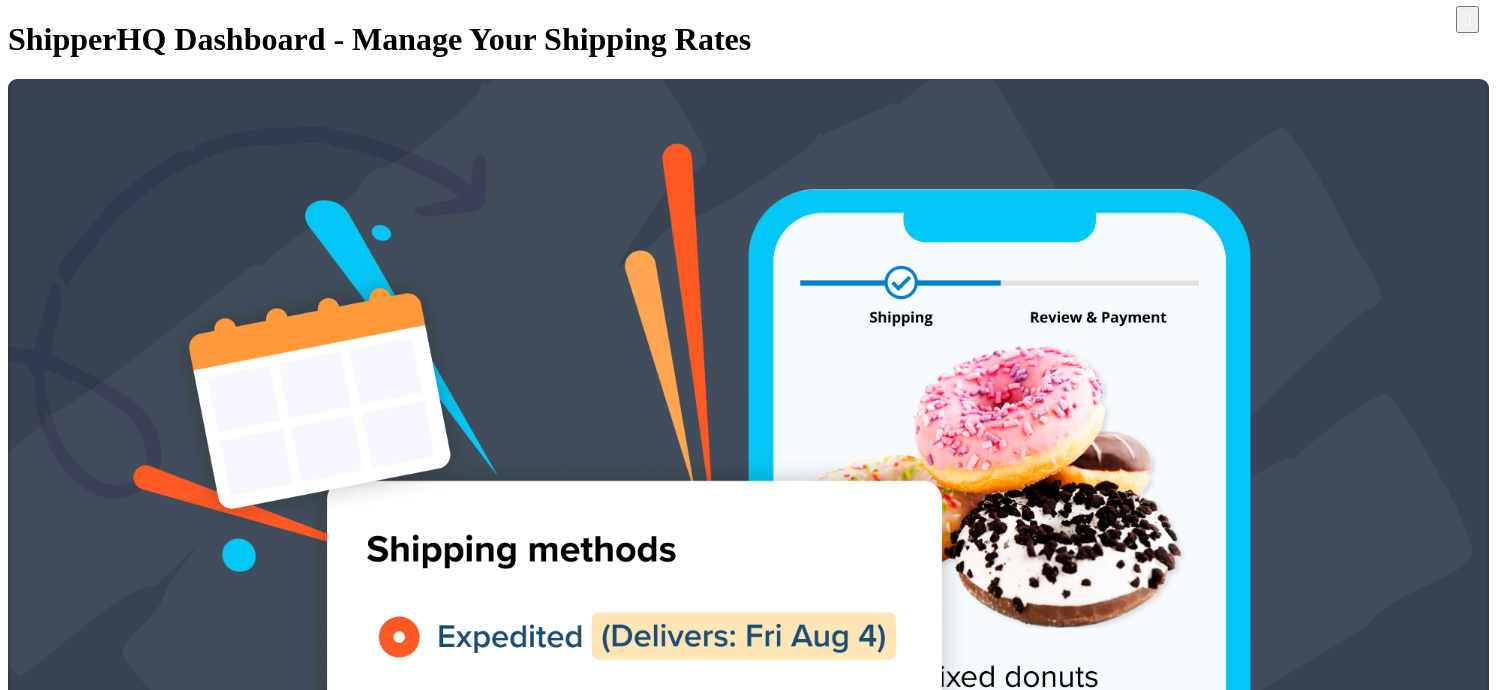 scroll, scrollTop: 0, scrollLeft: 0, axis: both 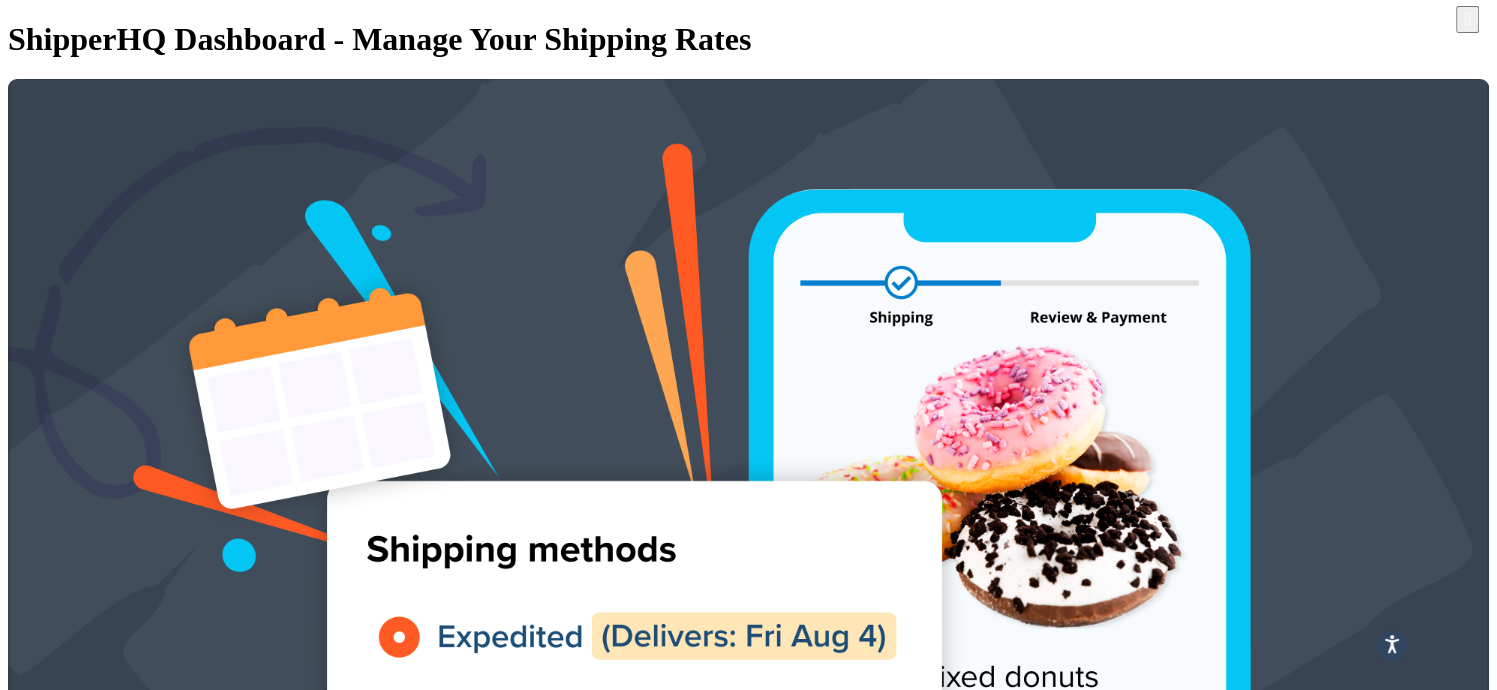 click at bounding box center [274, 6224] 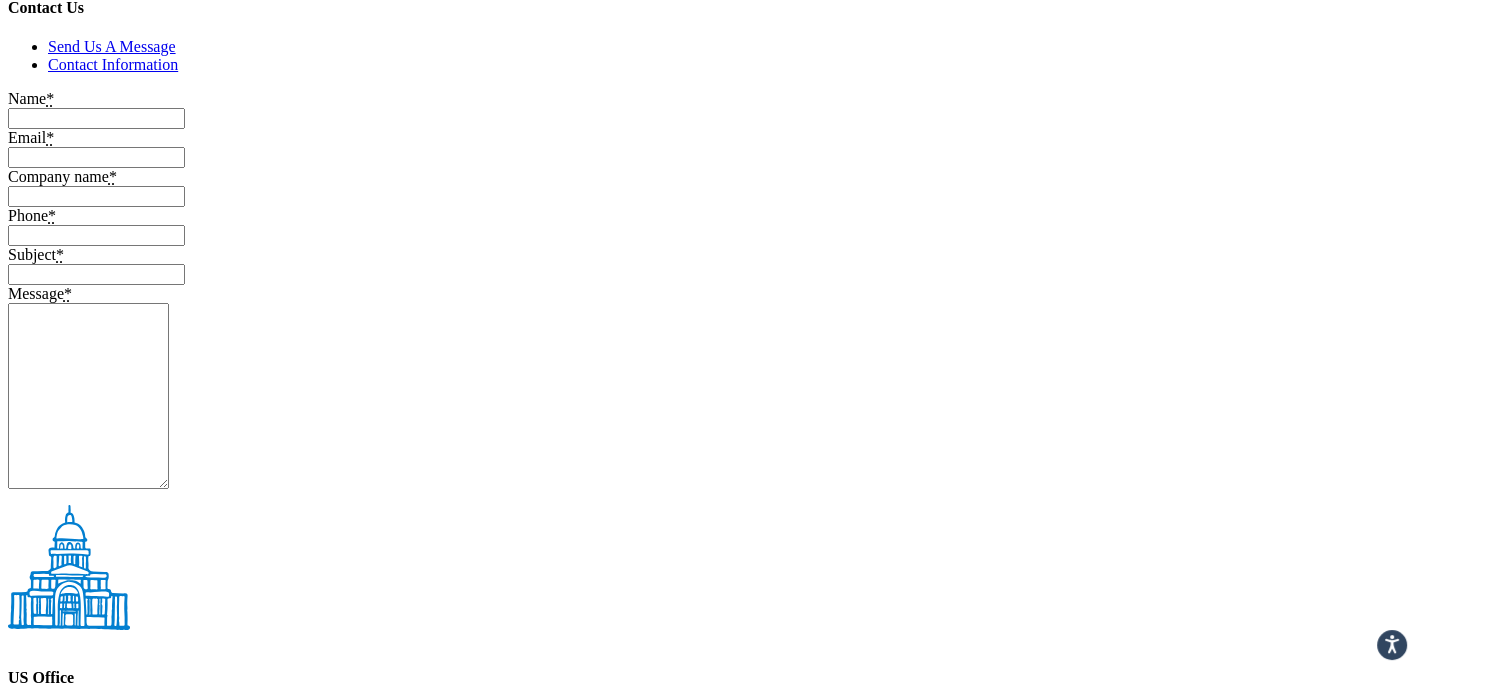scroll, scrollTop: 2300, scrollLeft: 0, axis: vertical 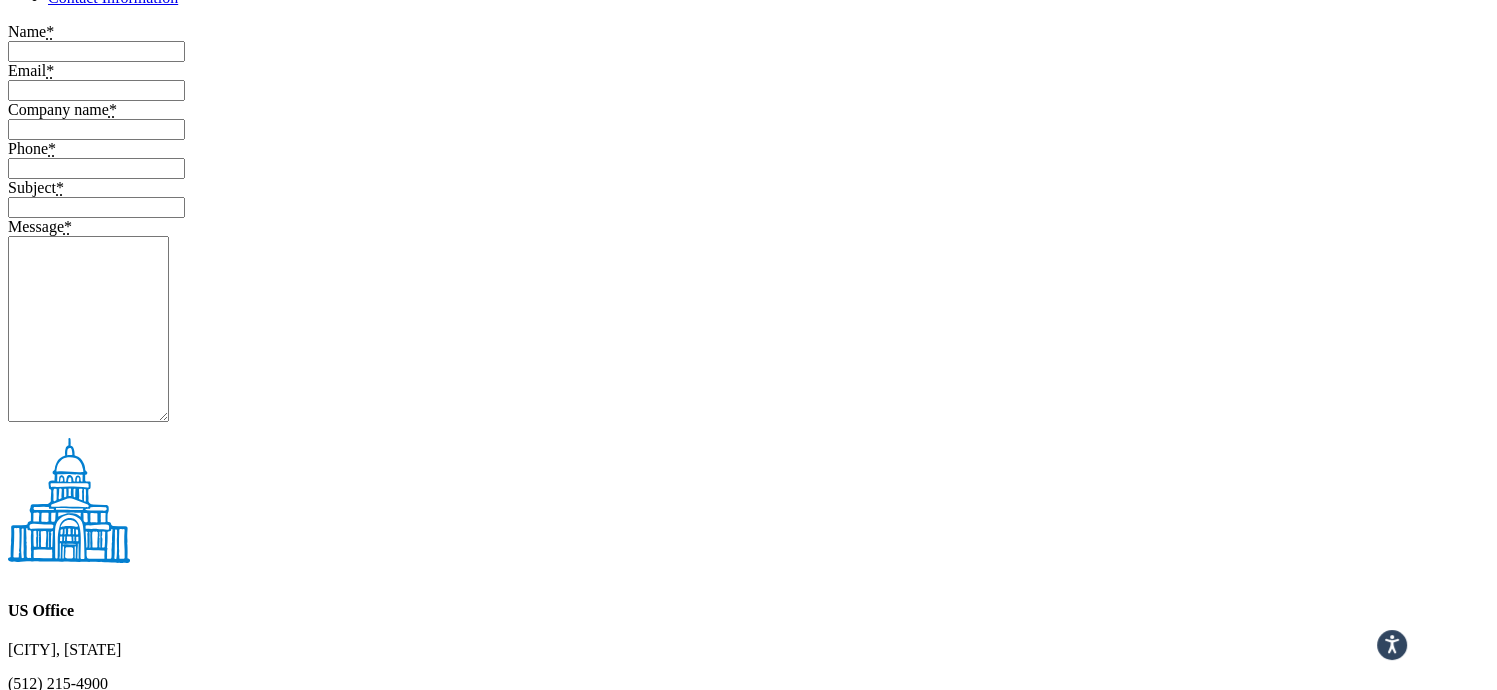type on "nd" 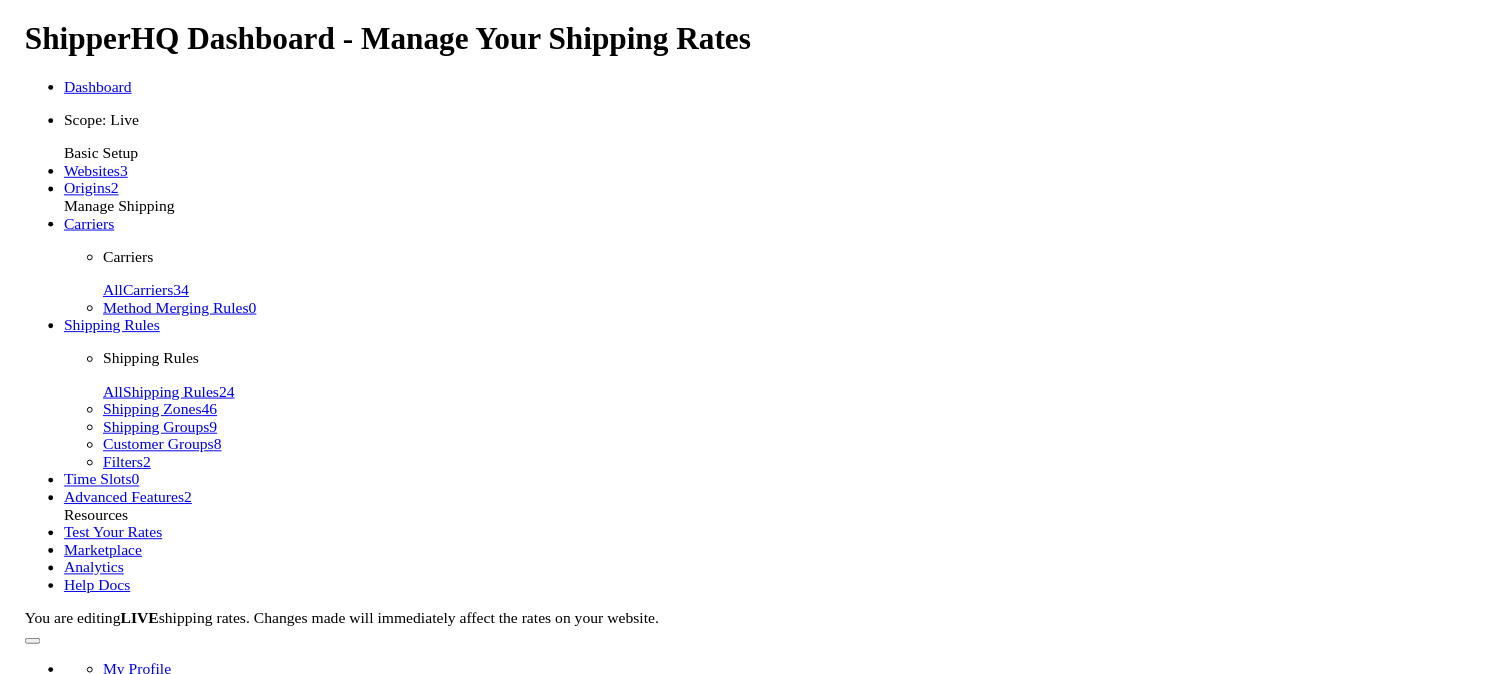 scroll, scrollTop: 0, scrollLeft: 0, axis: both 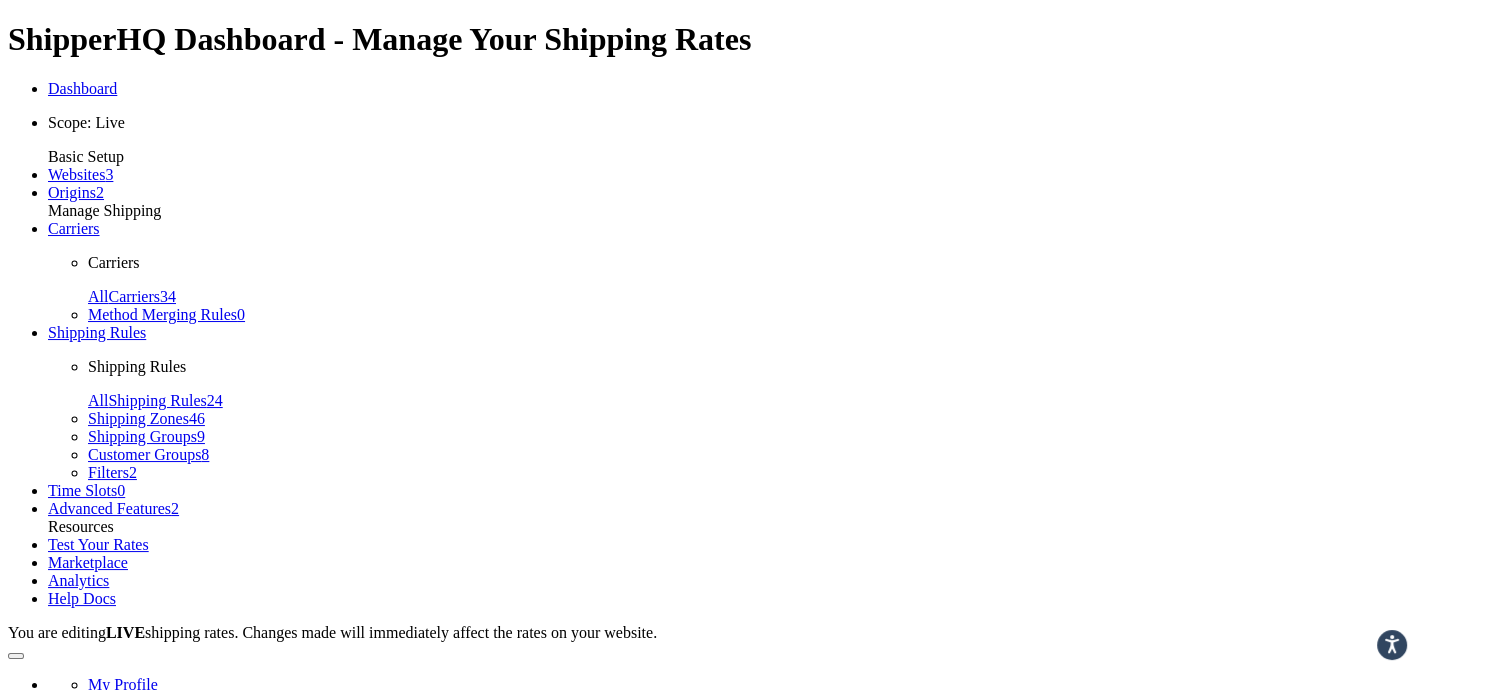 click on "Methods" at bounding box center [216, 960] 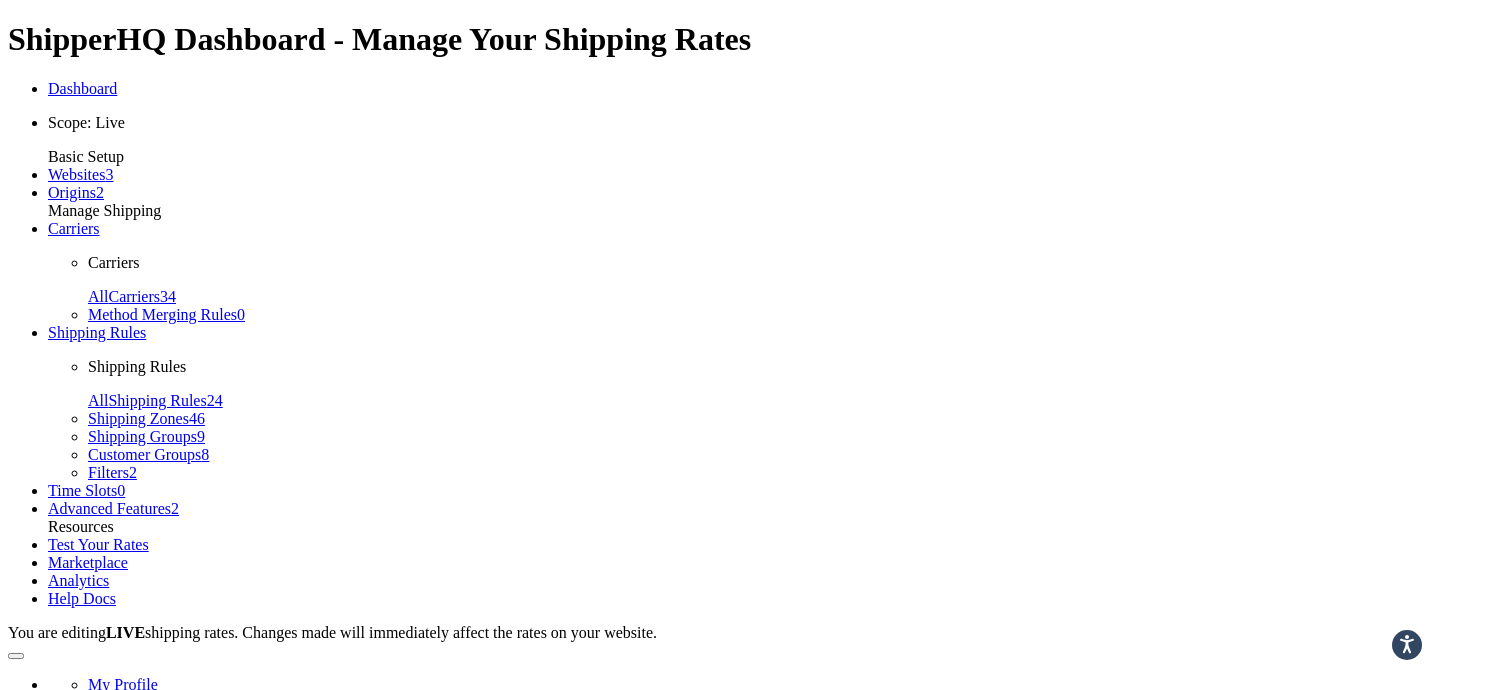 click on "*Next Day not guaranteed during VAT Free Promotions* Orders must be placed before 5pm Monday to Thursday for Next Day delivery. Excludes weekends & furniture. Delivery lead times for items sent direct from the supplier are against each item." at bounding box center [96, 1568] 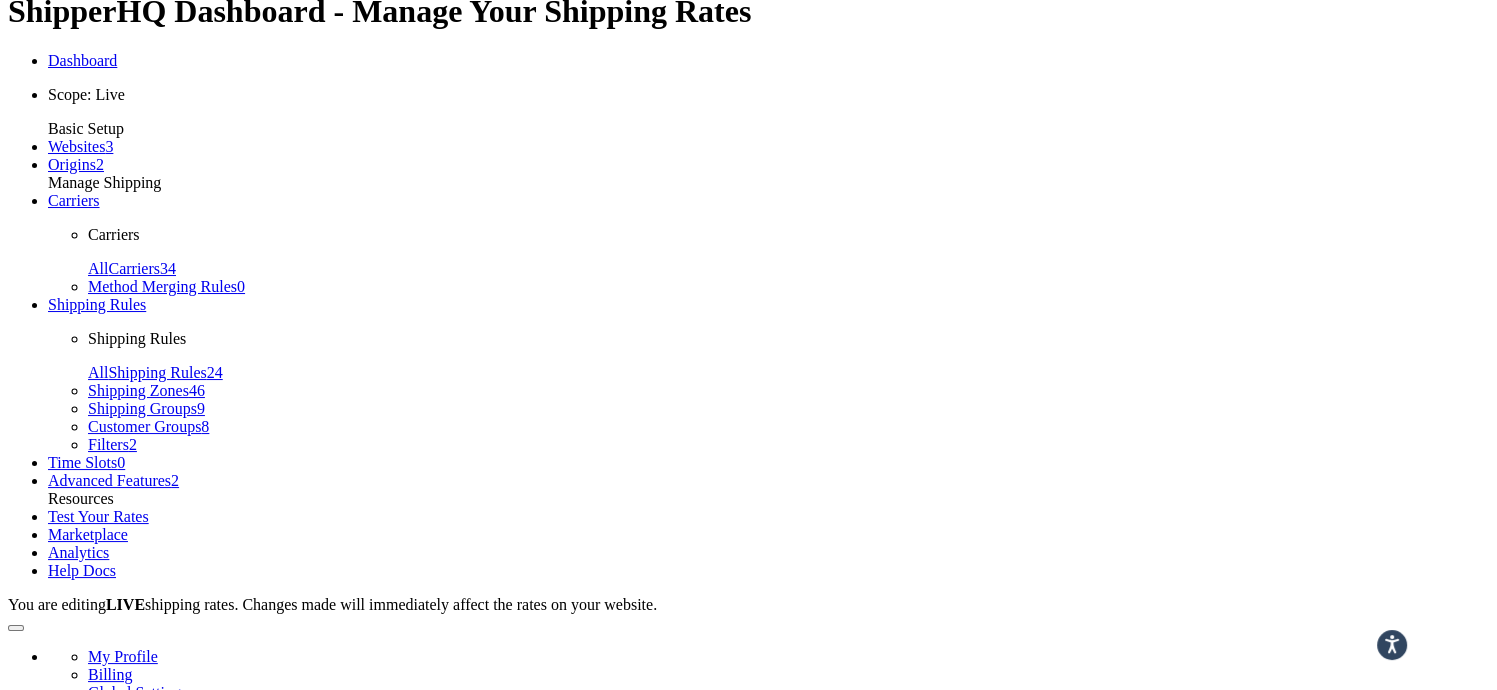 scroll, scrollTop: 318, scrollLeft: 0, axis: vertical 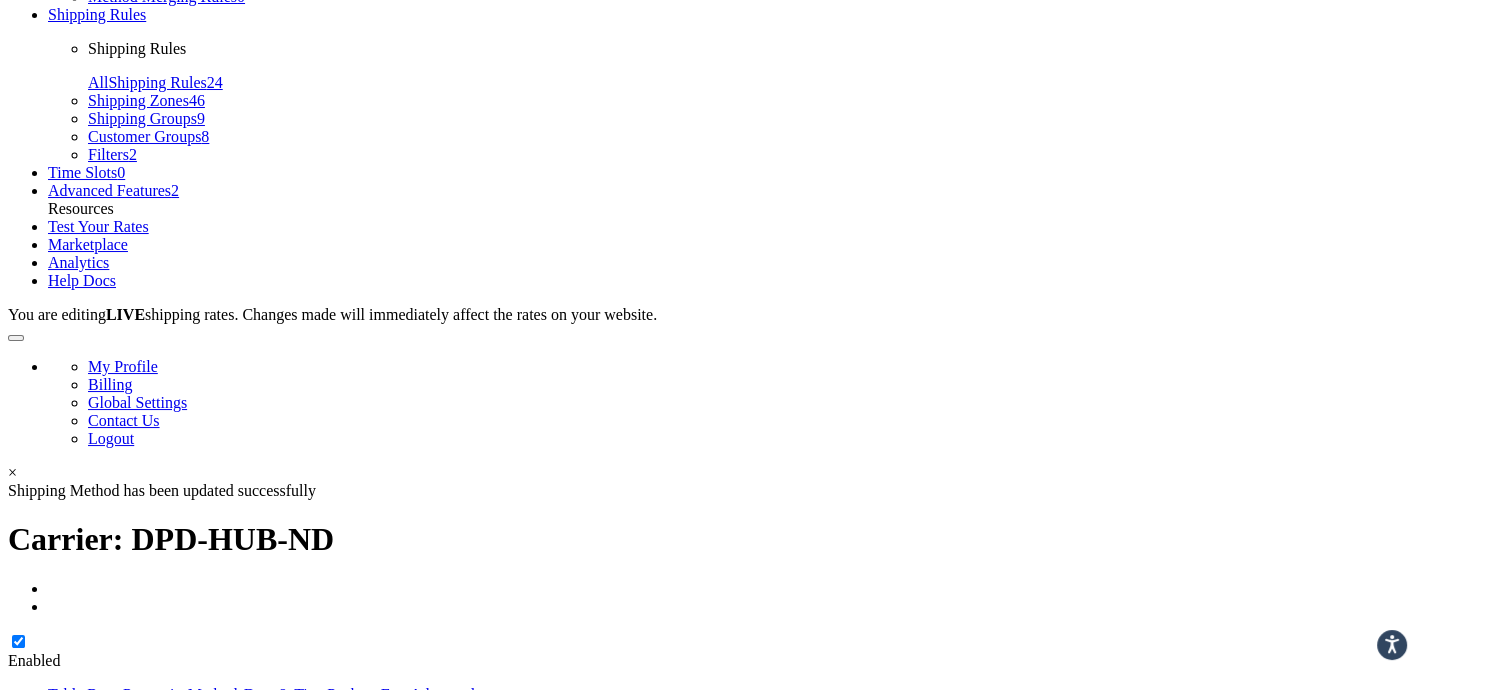 click on "Save" at bounding box center [31, 1129] 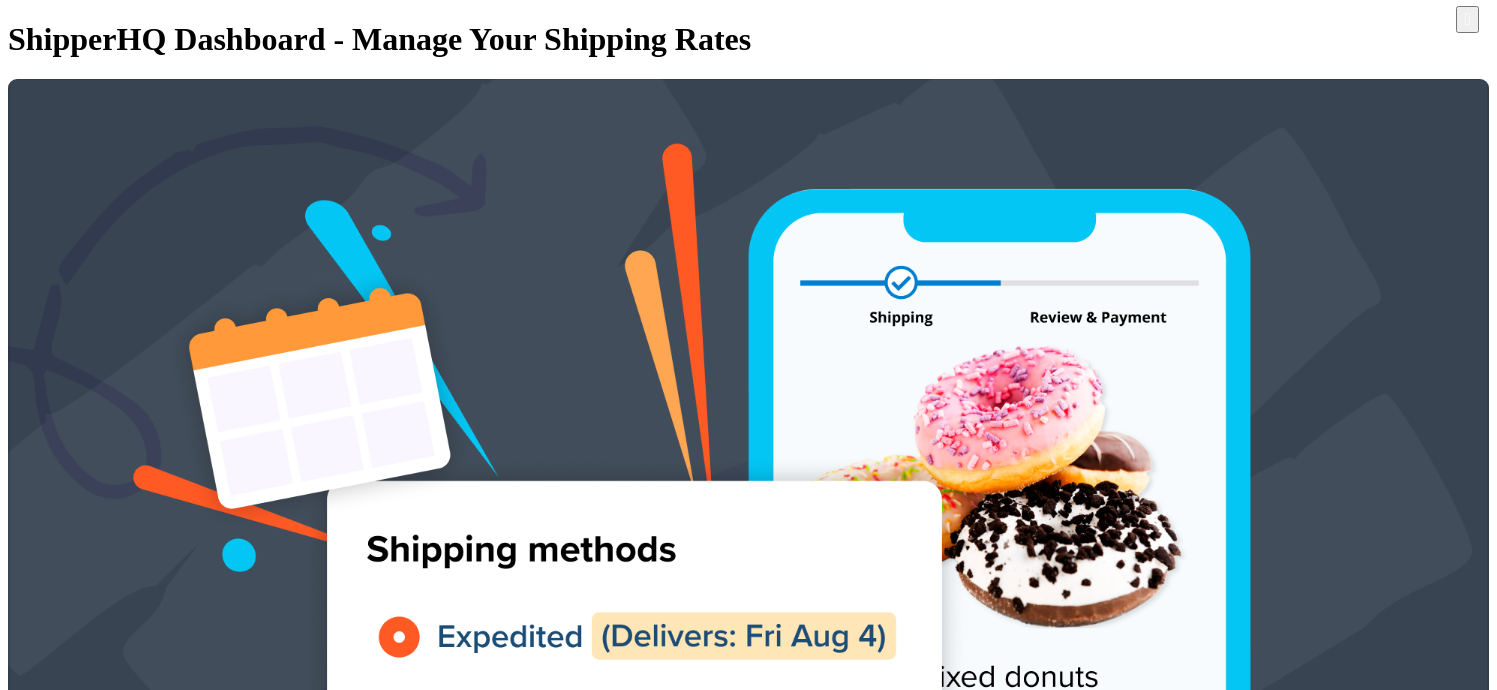 scroll, scrollTop: 0, scrollLeft: 0, axis: both 